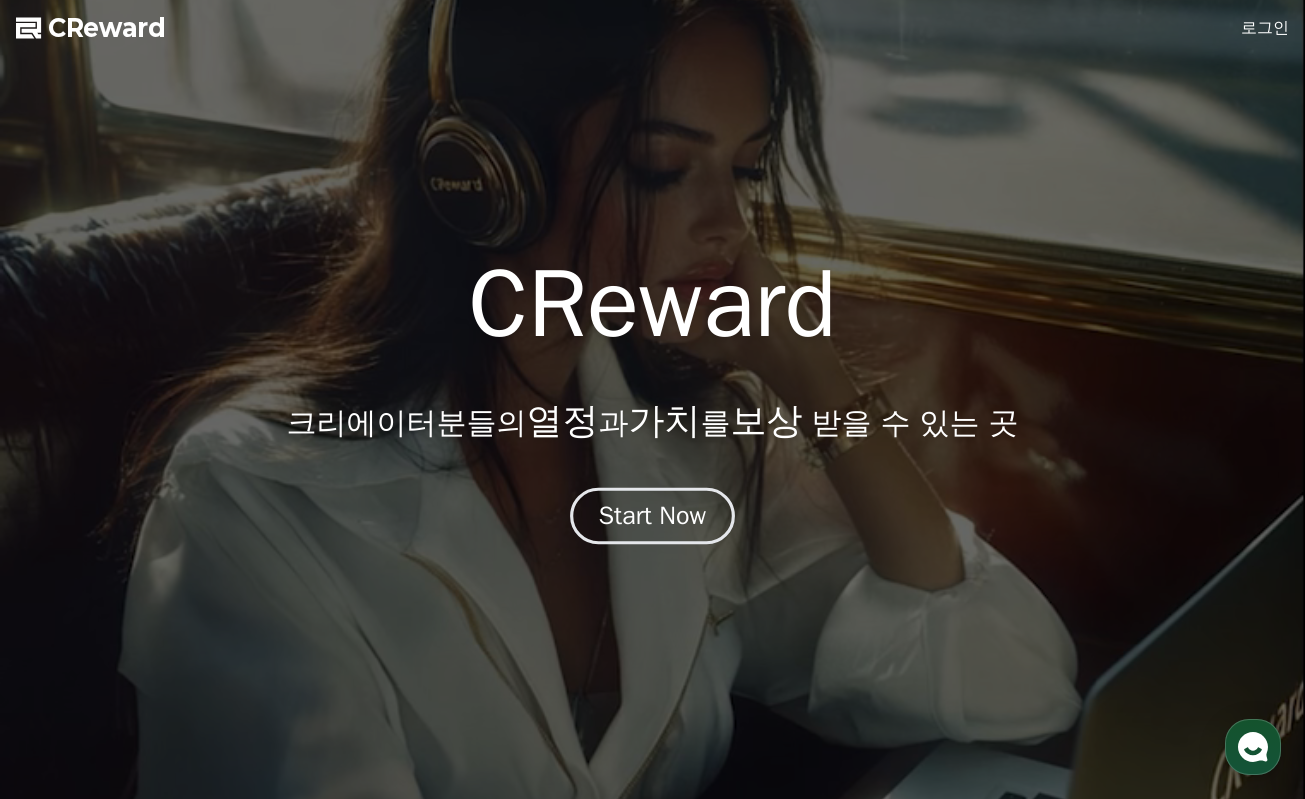 scroll, scrollTop: 0, scrollLeft: 0, axis: both 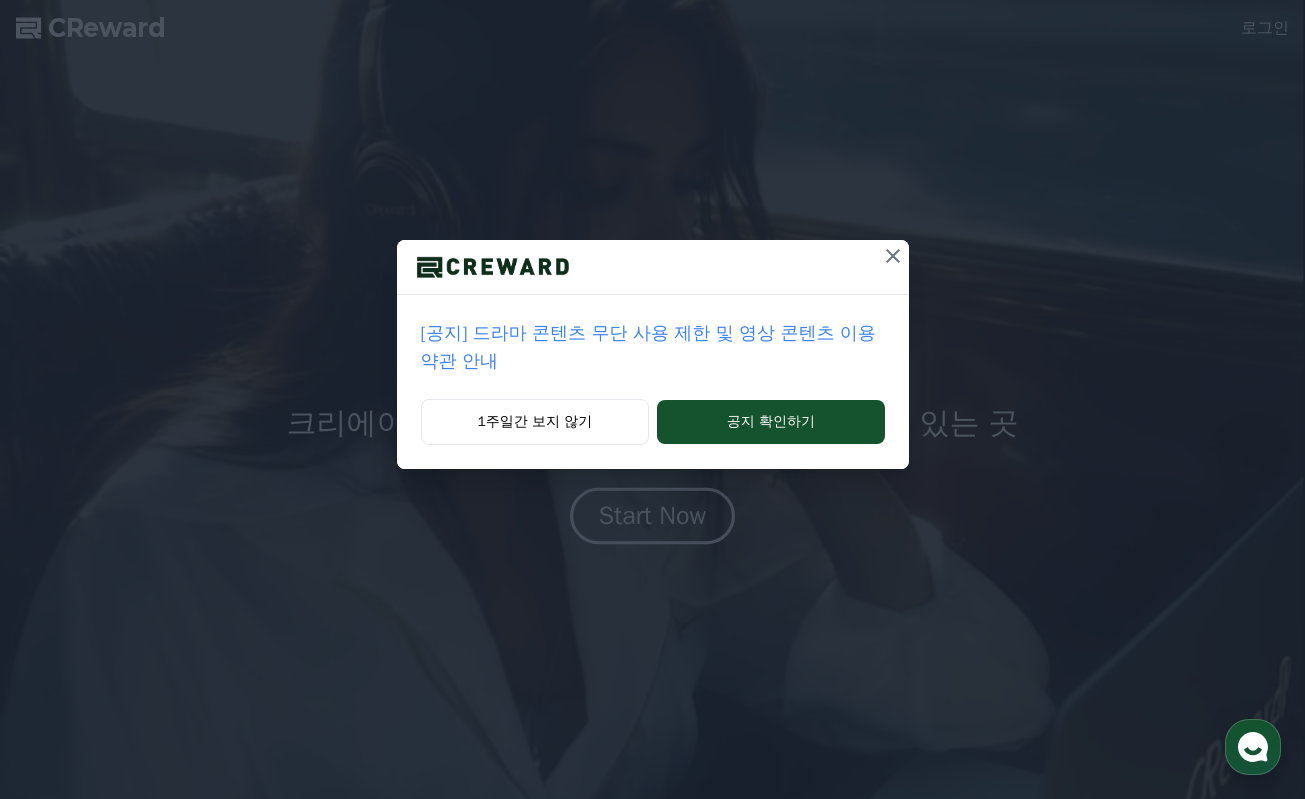 click on "[공지] 드라마 콘텐츠 무단 사용 제한 및 영상 콘텐츠 이용 약관 안내       1주일간 보지 않기     공지 확인하기" 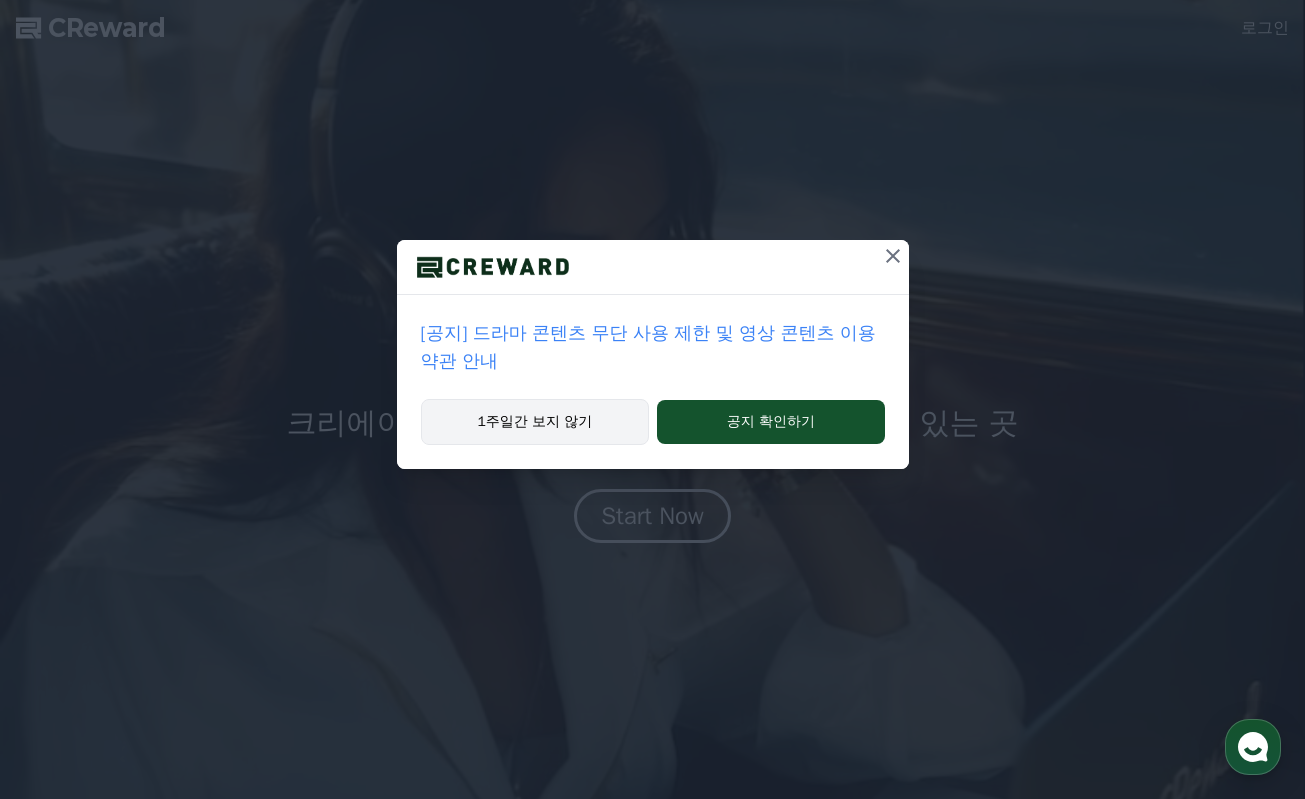 click on "1주일간 보지 않기" at bounding box center [535, 422] 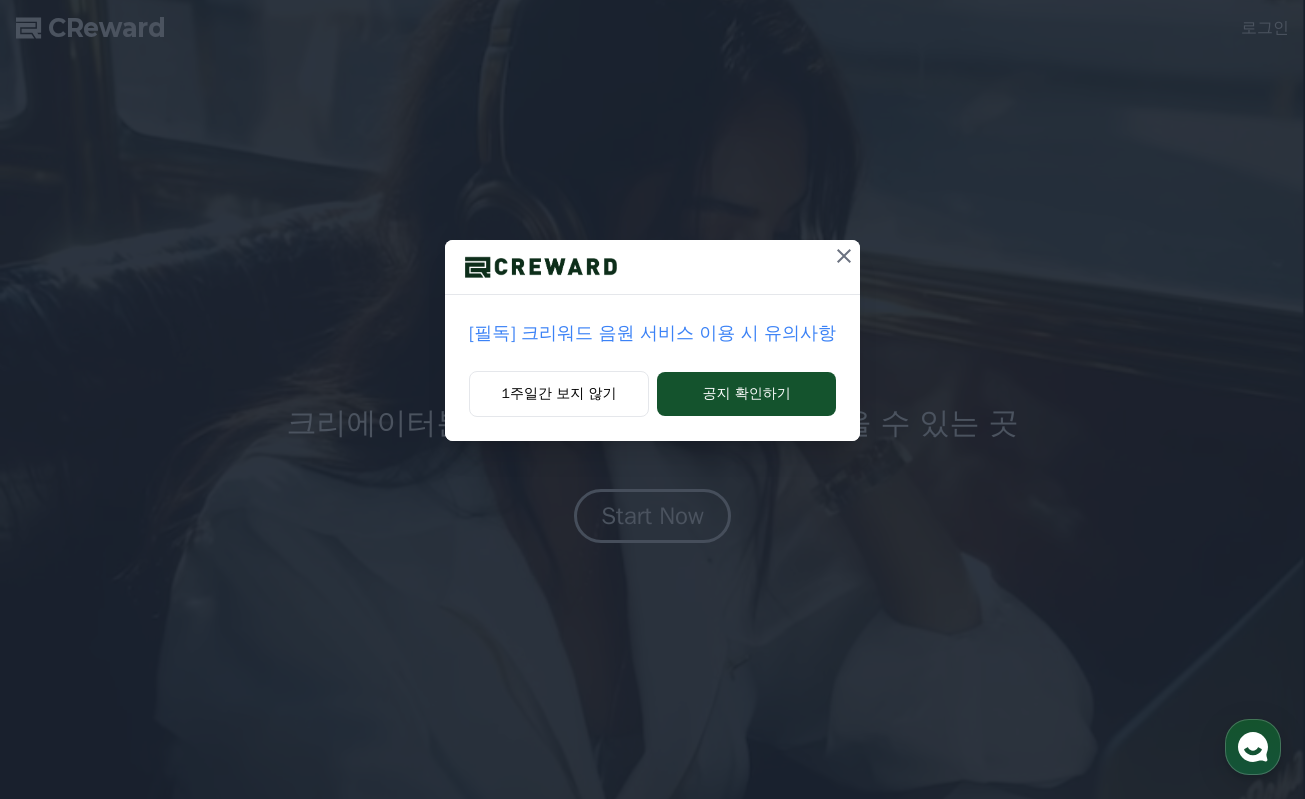 click 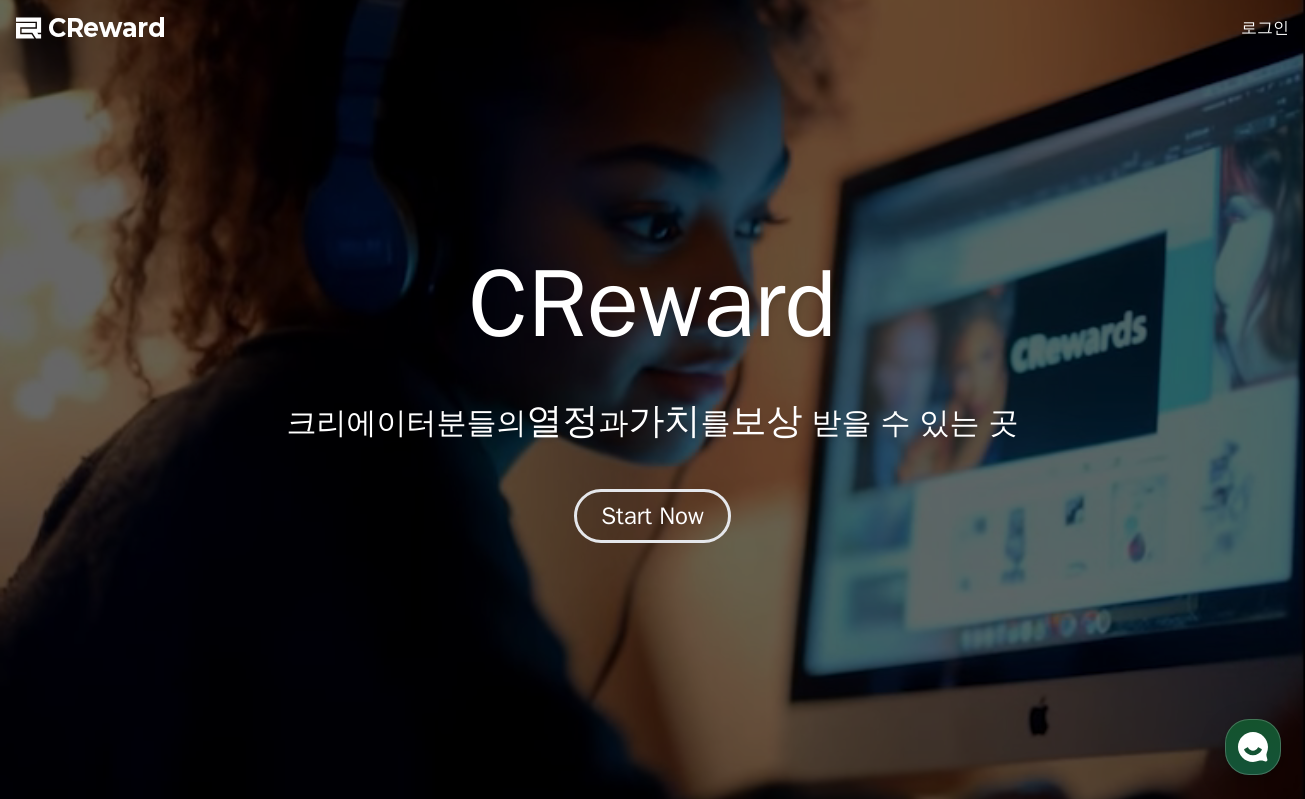 click on "로그인" at bounding box center (1265, 28) 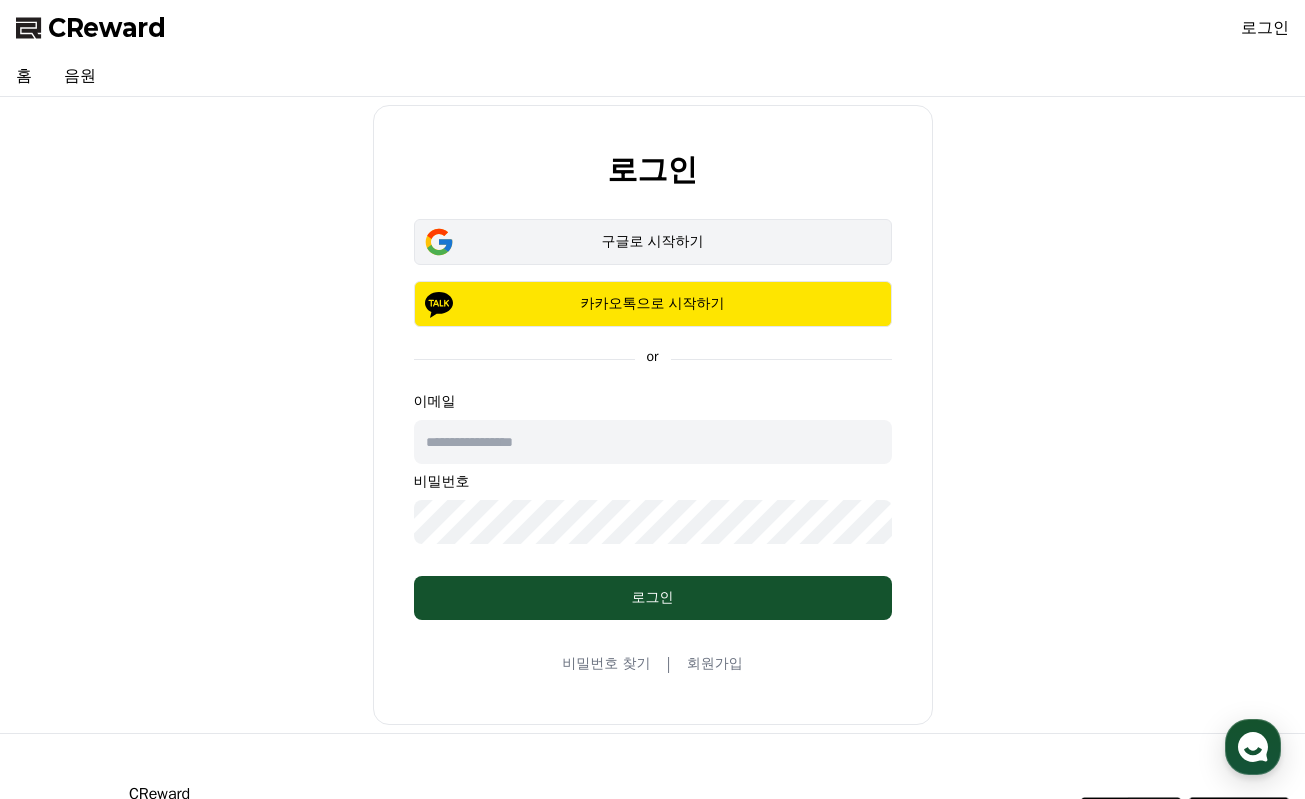 click on "구글로 시작하기" at bounding box center [653, 242] 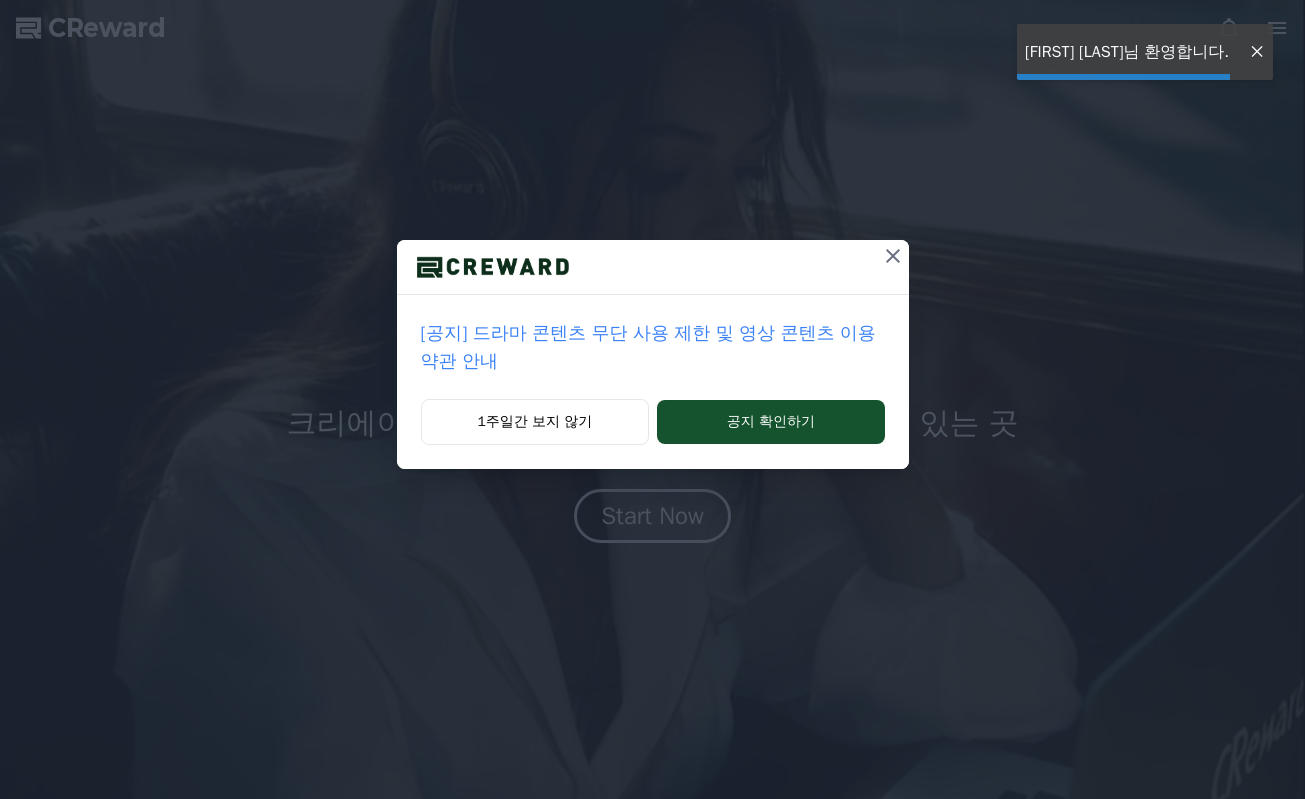 scroll, scrollTop: 0, scrollLeft: 0, axis: both 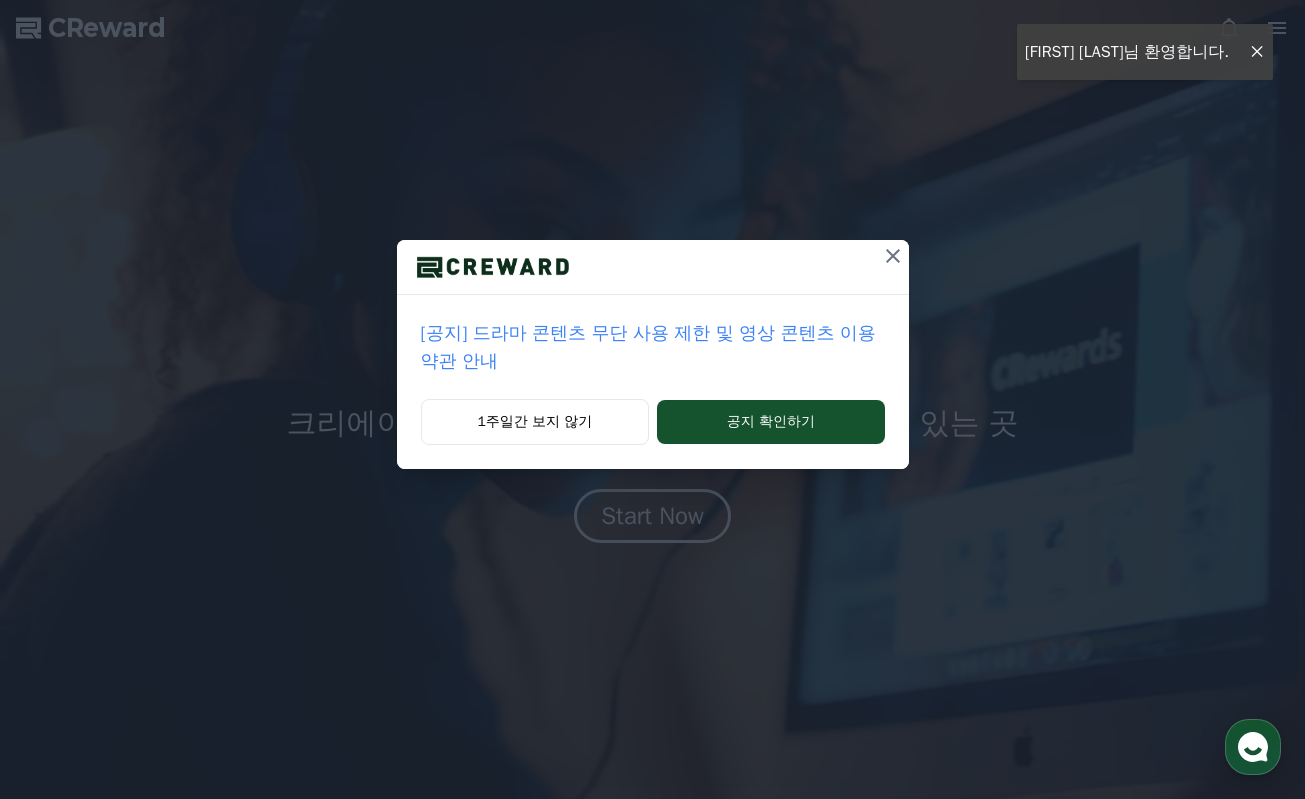 click 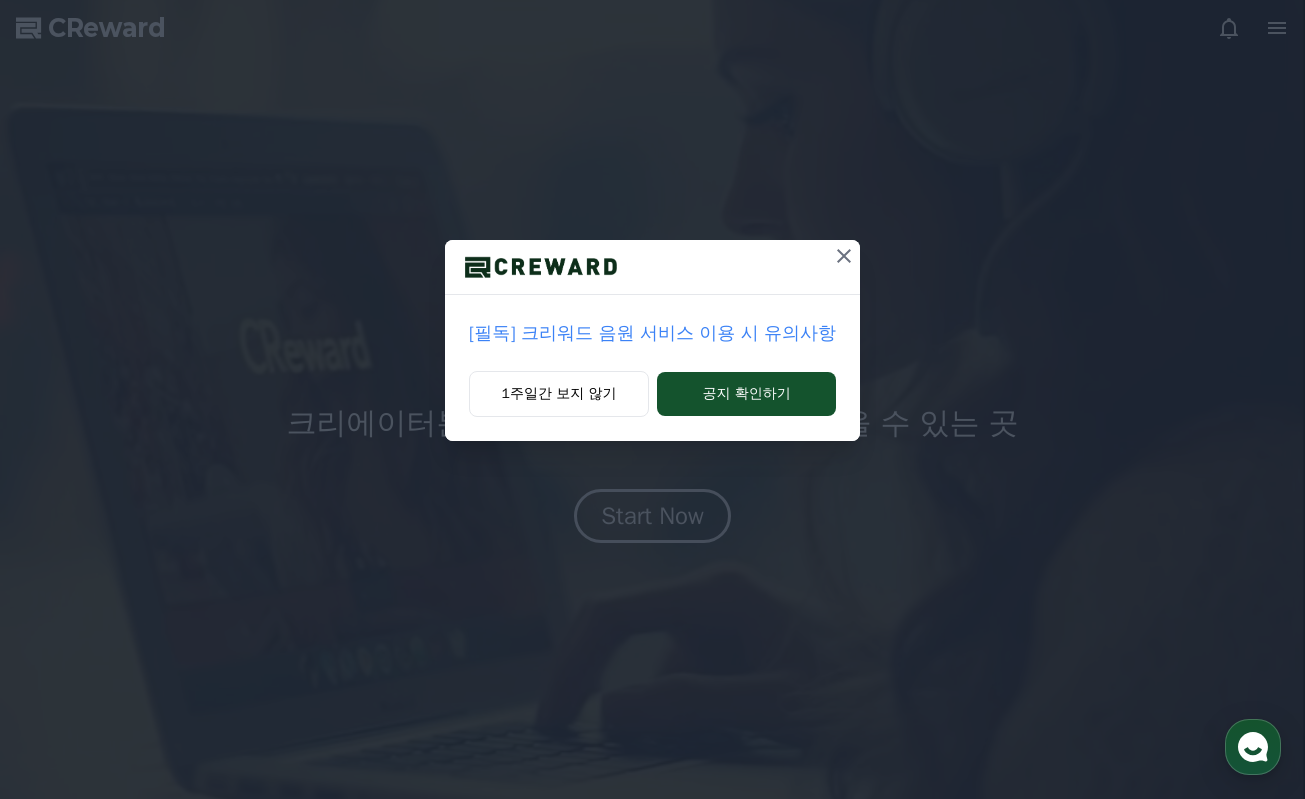 click 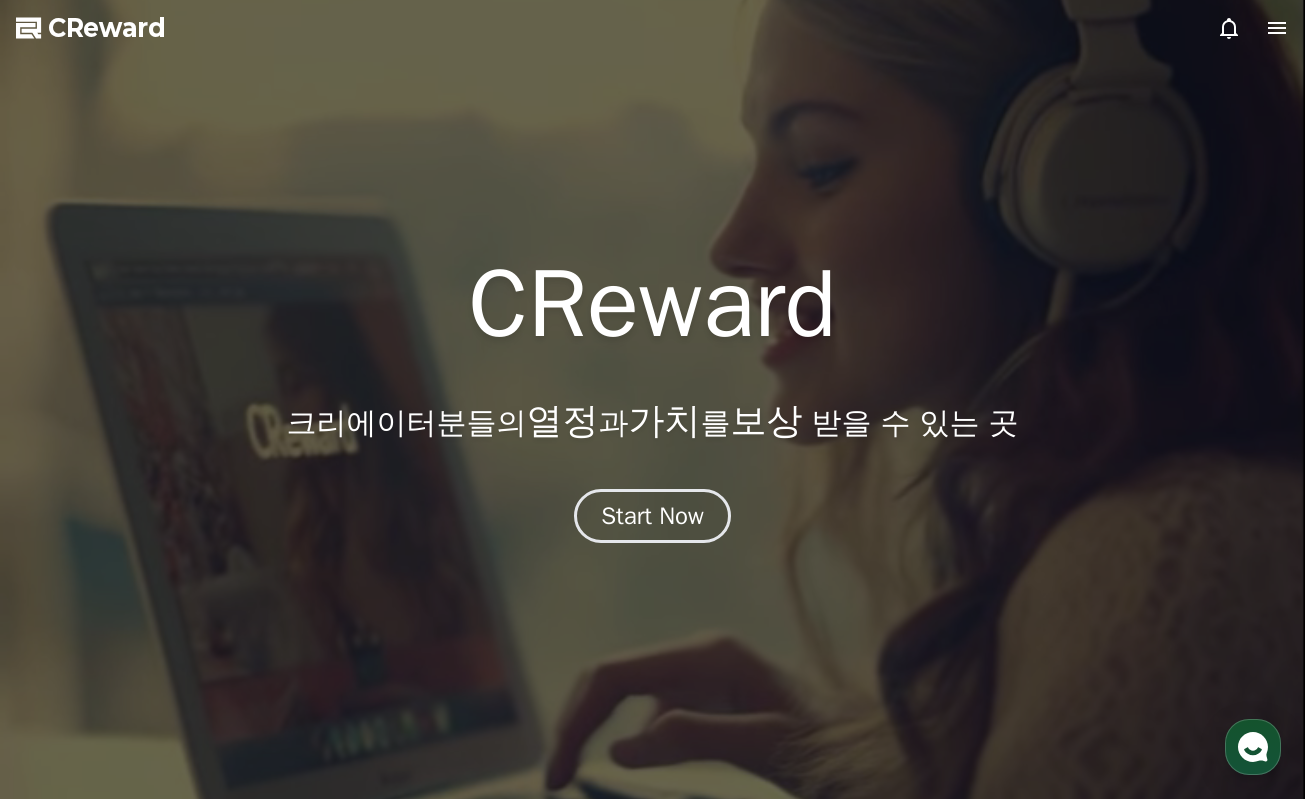 click 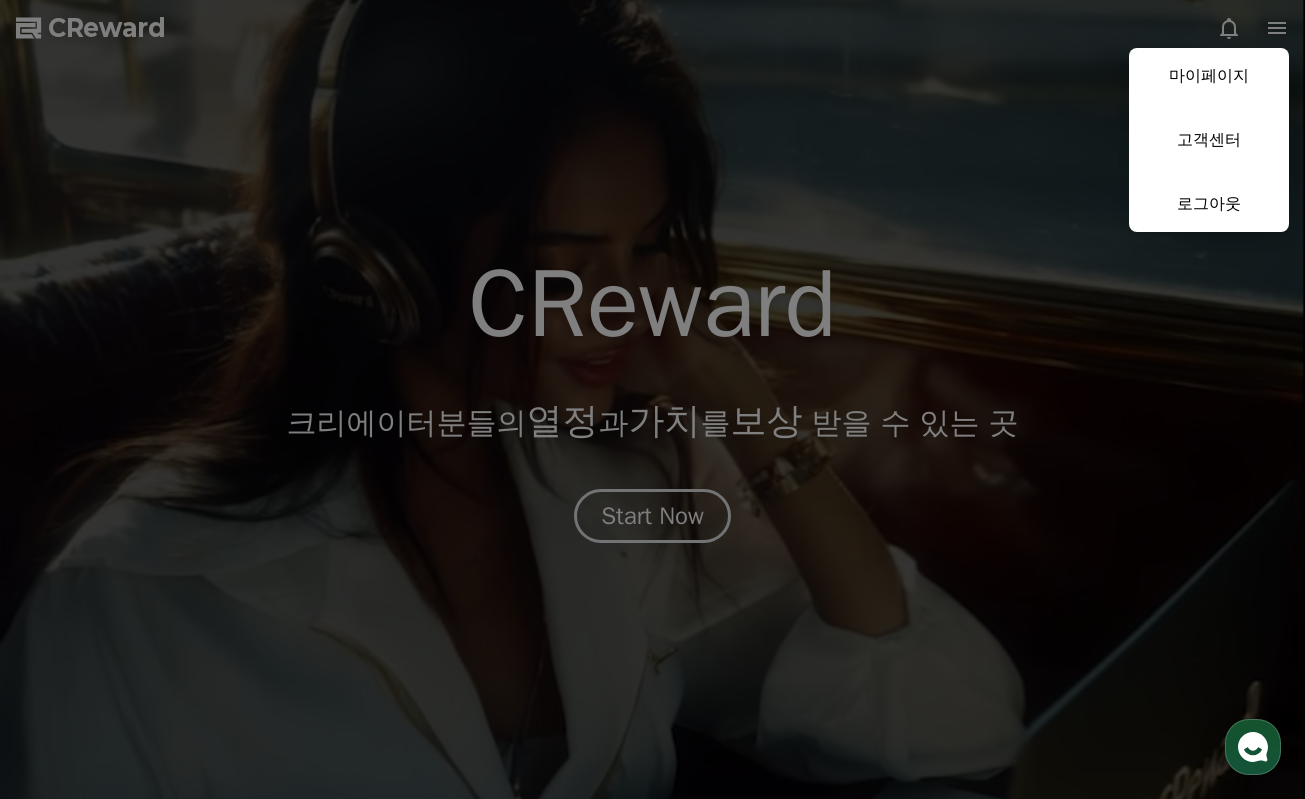 click at bounding box center [652, 399] 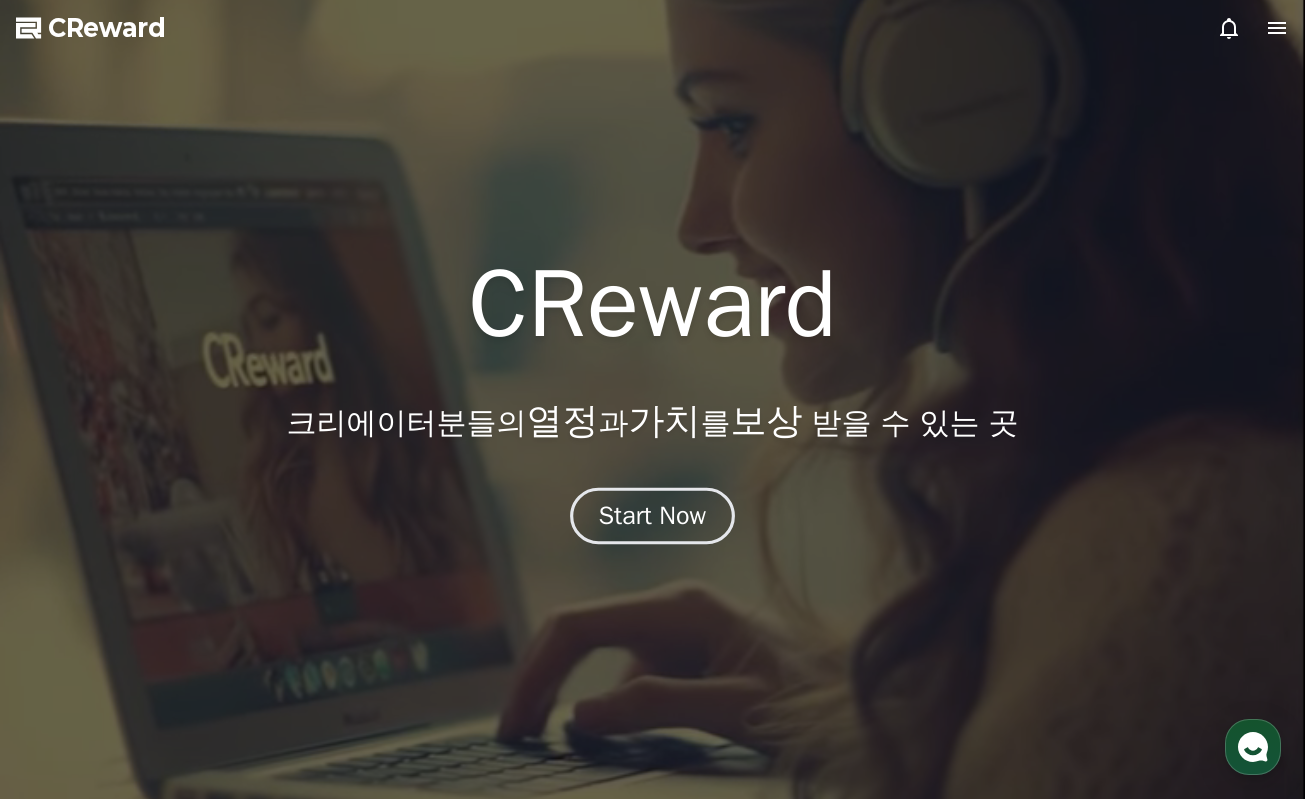 click on "Start Now" at bounding box center [652, 515] 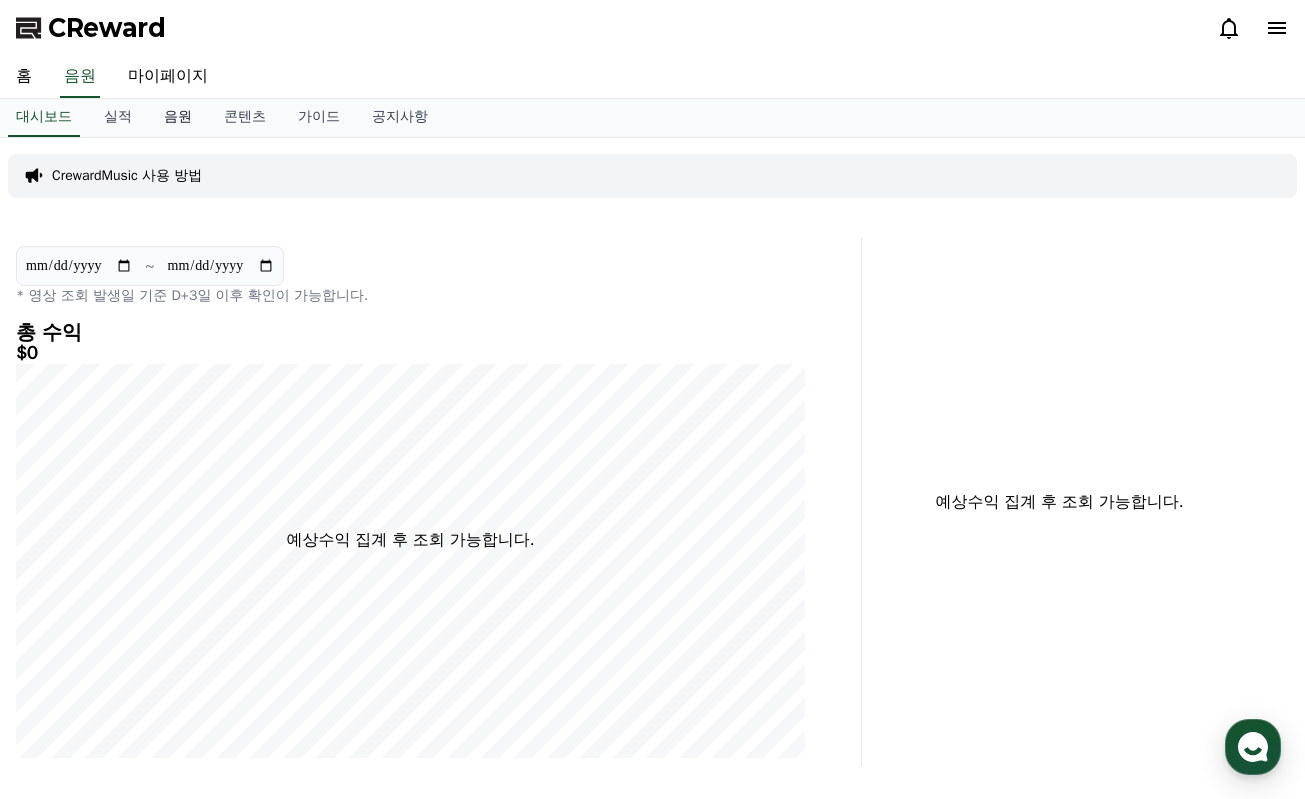 click on "음원" at bounding box center [178, 118] 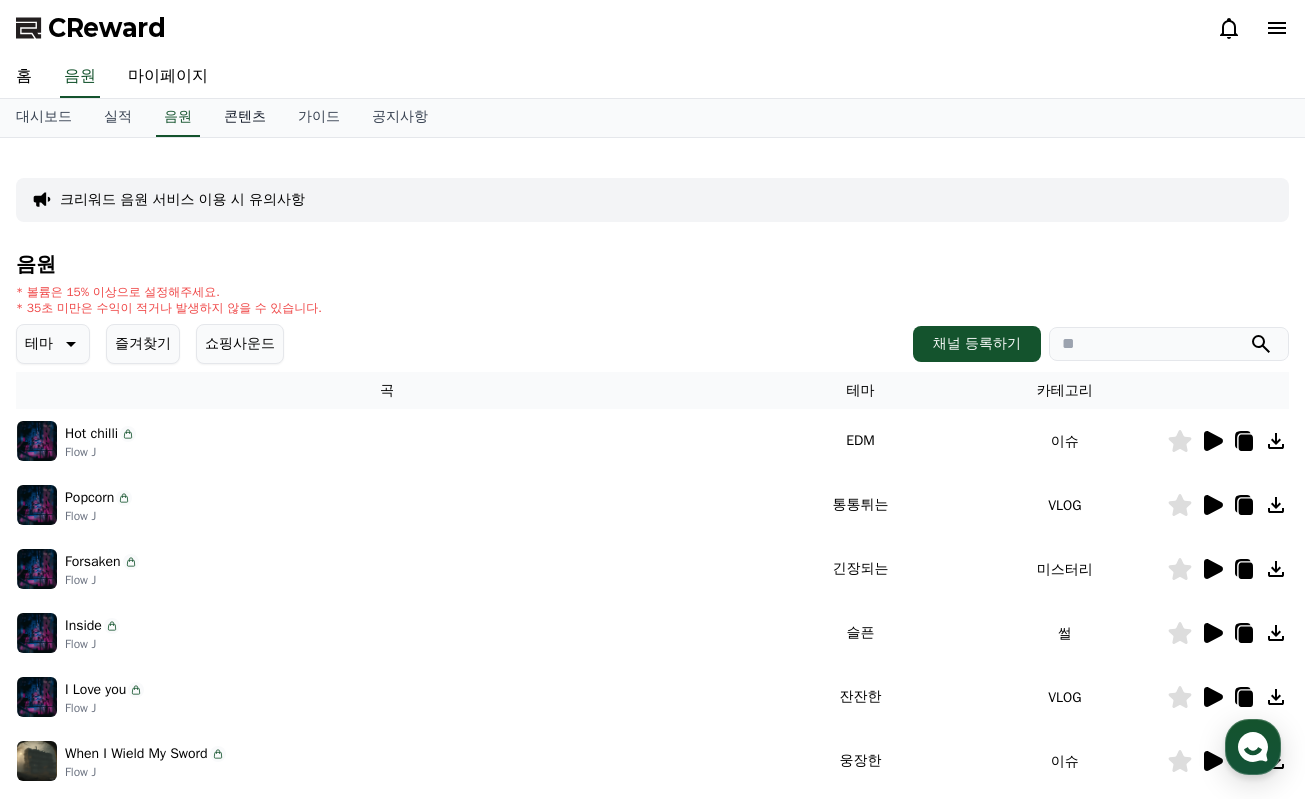 click on "콘텐츠" at bounding box center (245, 118) 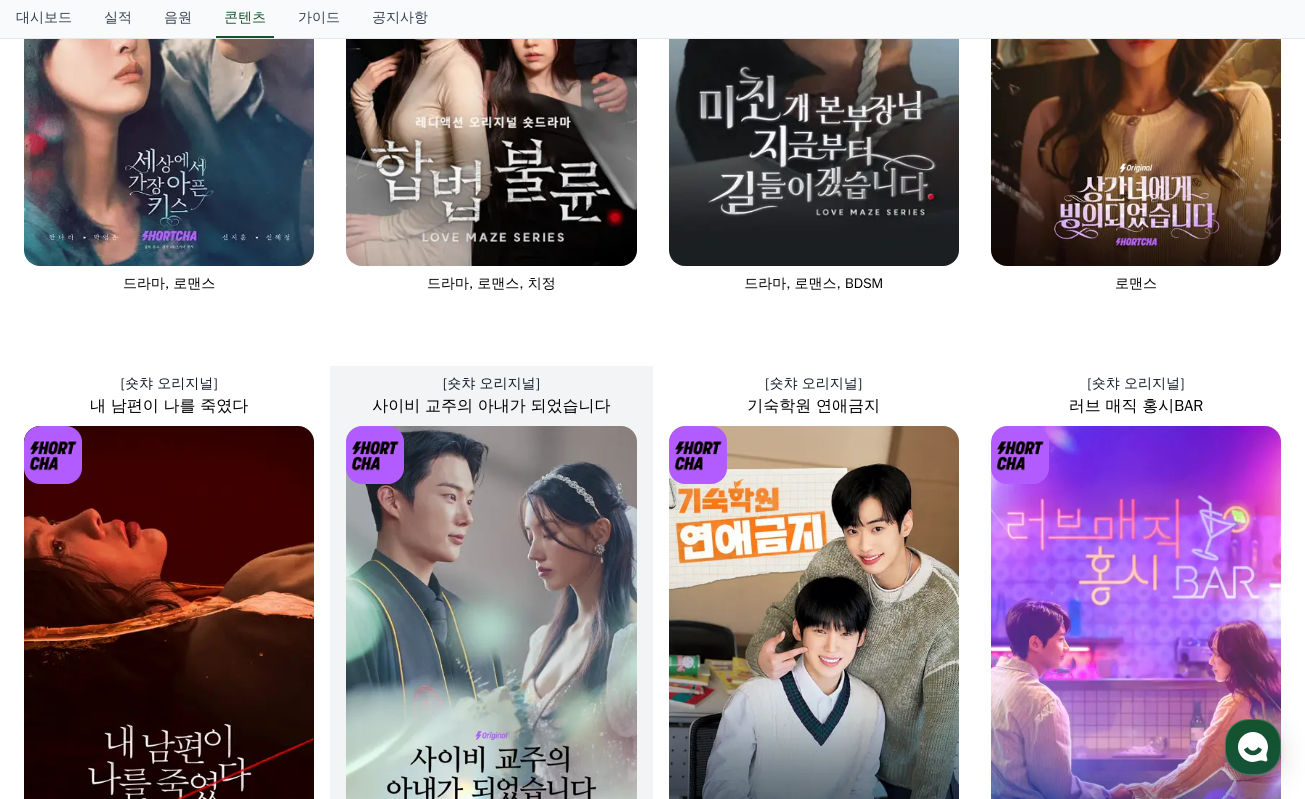 scroll, scrollTop: 0, scrollLeft: 0, axis: both 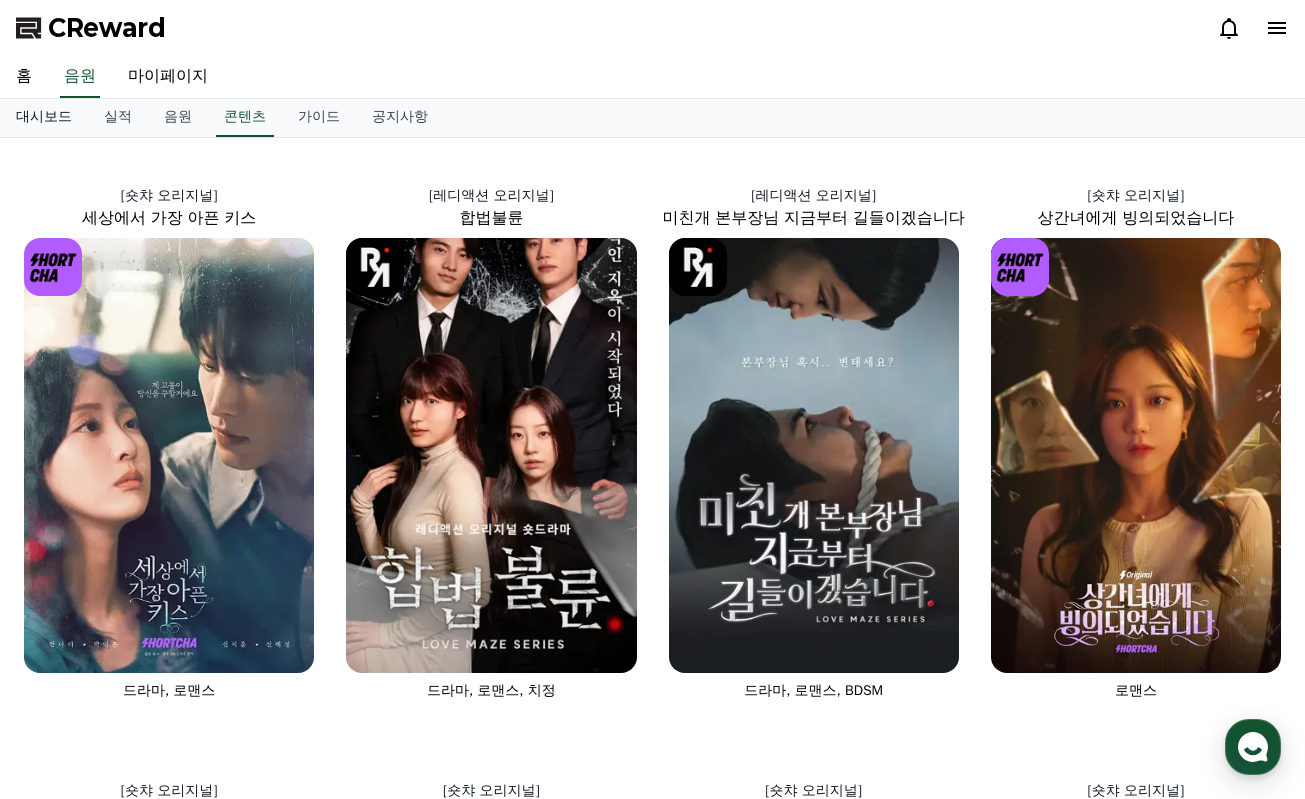 click on "대시보드" at bounding box center (44, 118) 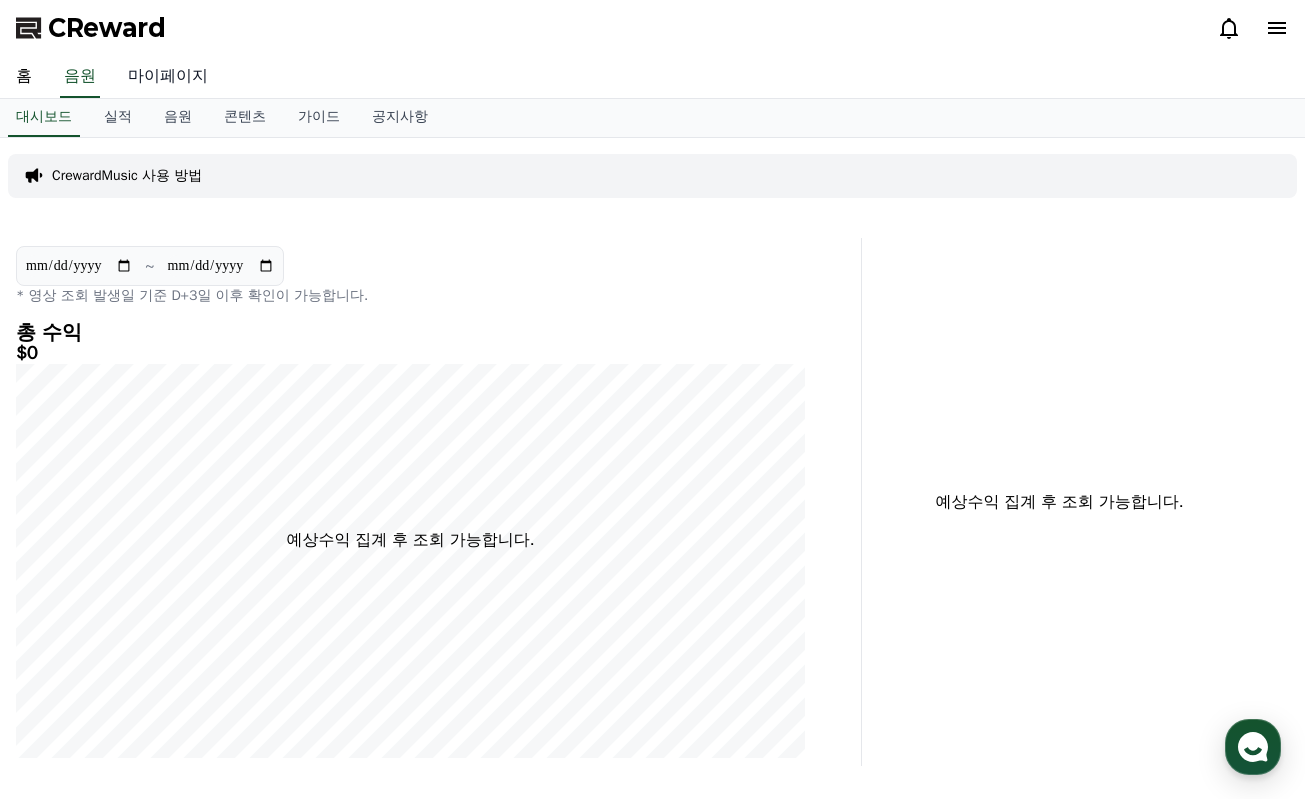 click on "마이페이지" at bounding box center (168, 77) 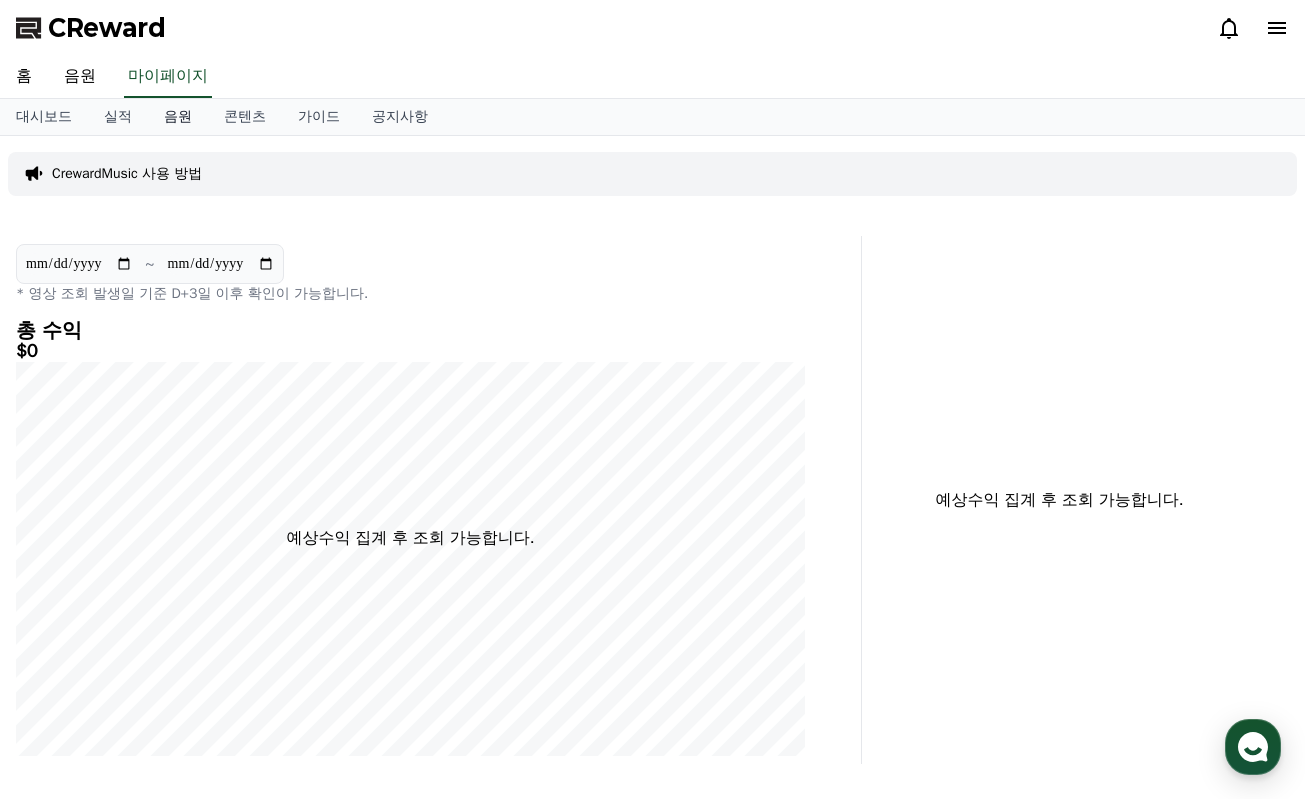 select on "**********" 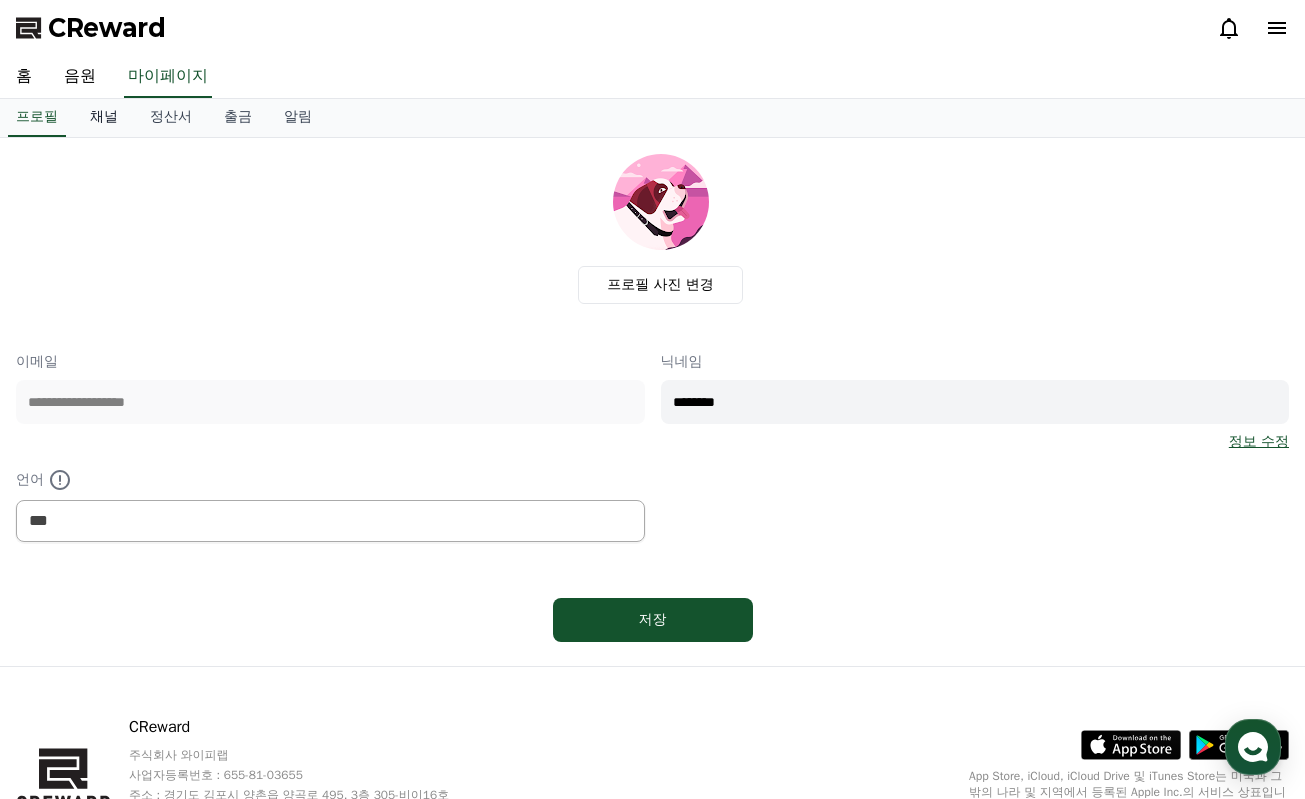 click on "채널" at bounding box center [104, 118] 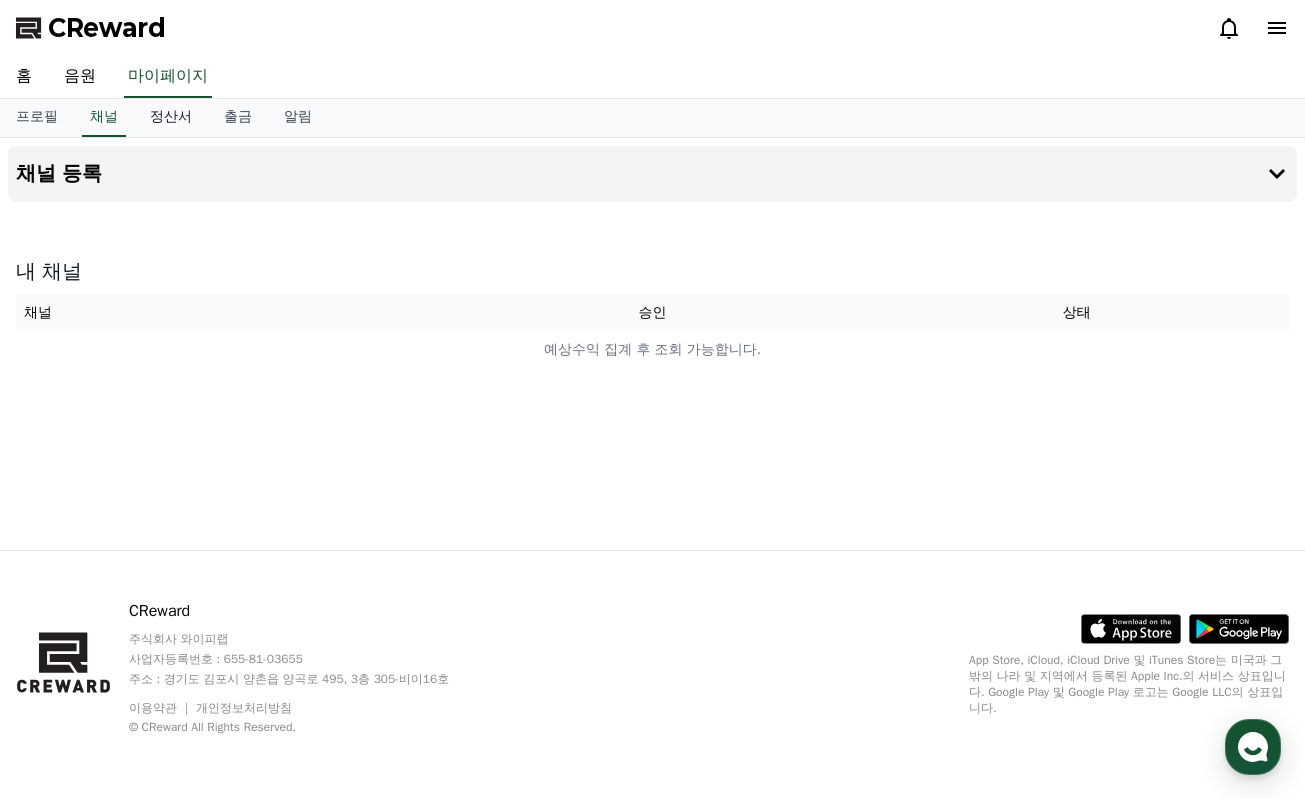 click on "정산서" at bounding box center (171, 118) 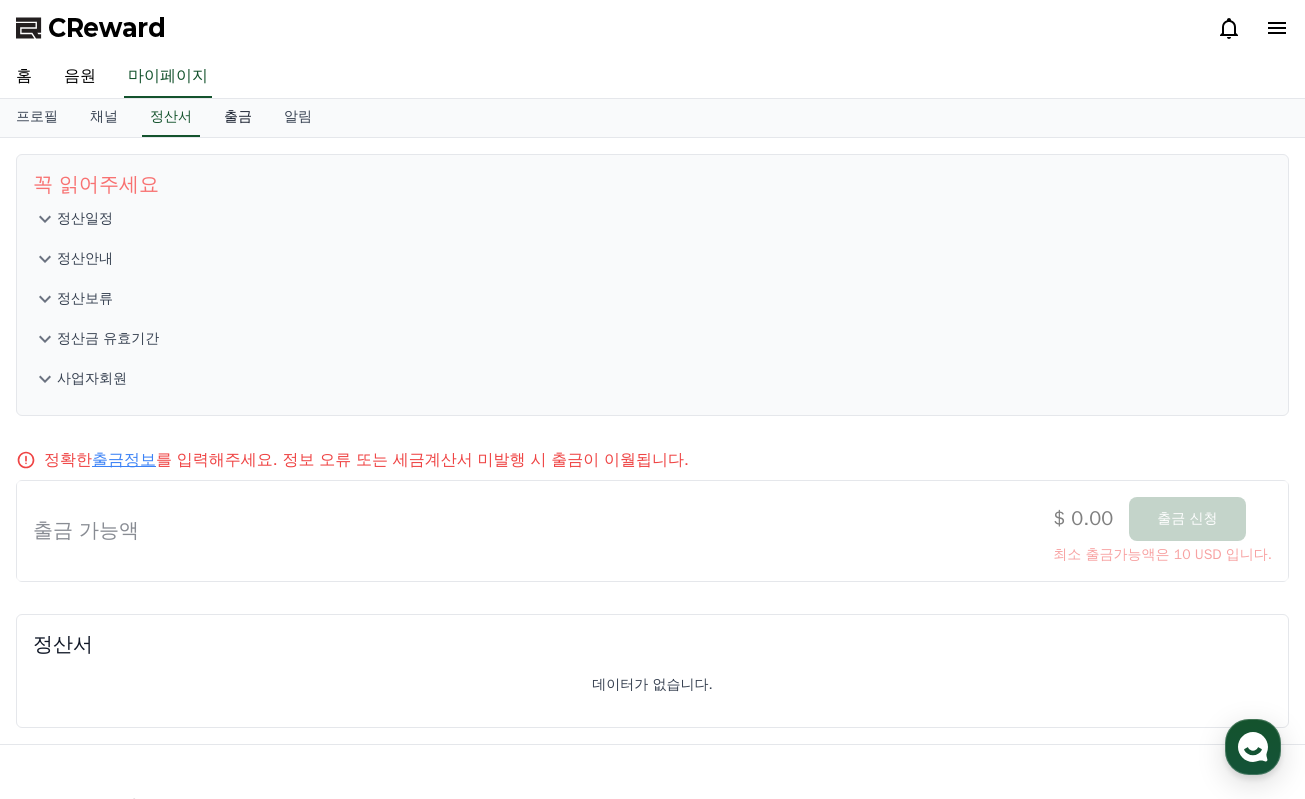 click on "출금" at bounding box center (238, 118) 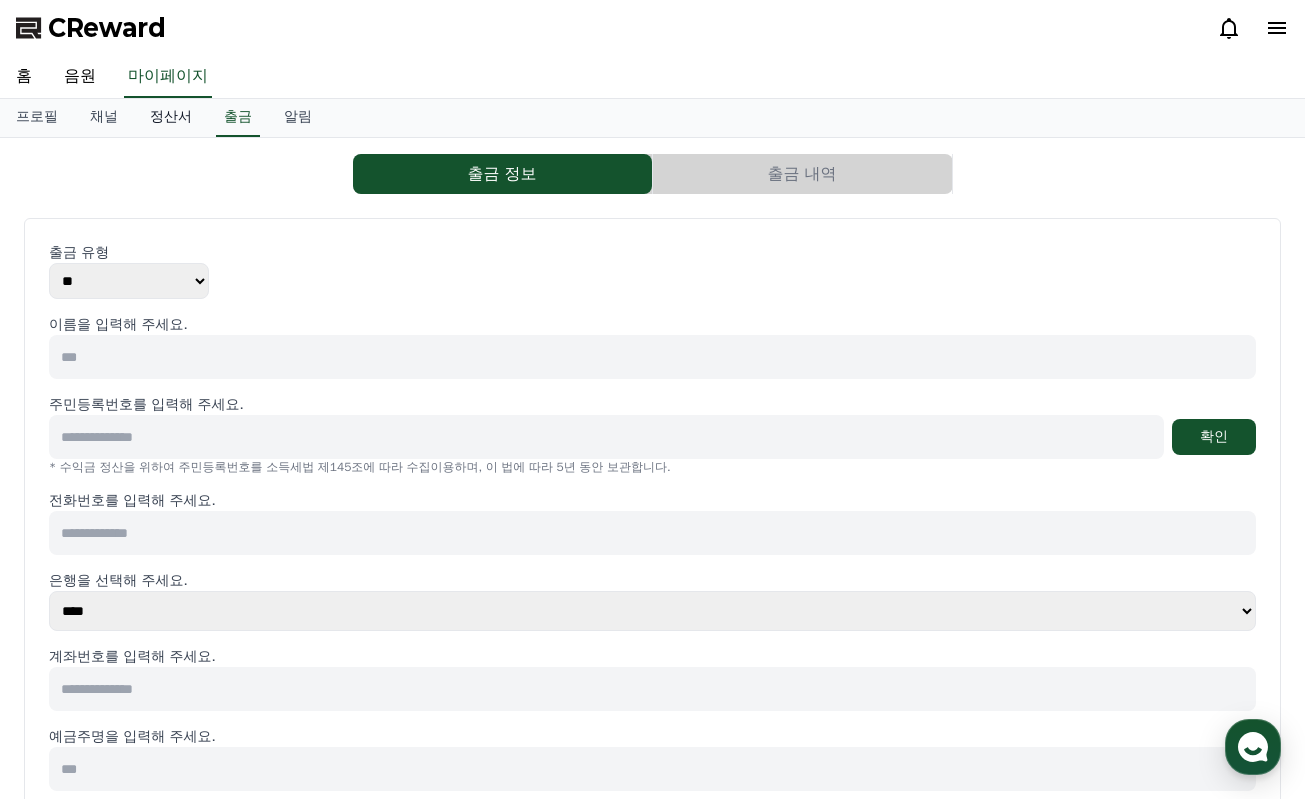 click on "정산서" at bounding box center [171, 118] 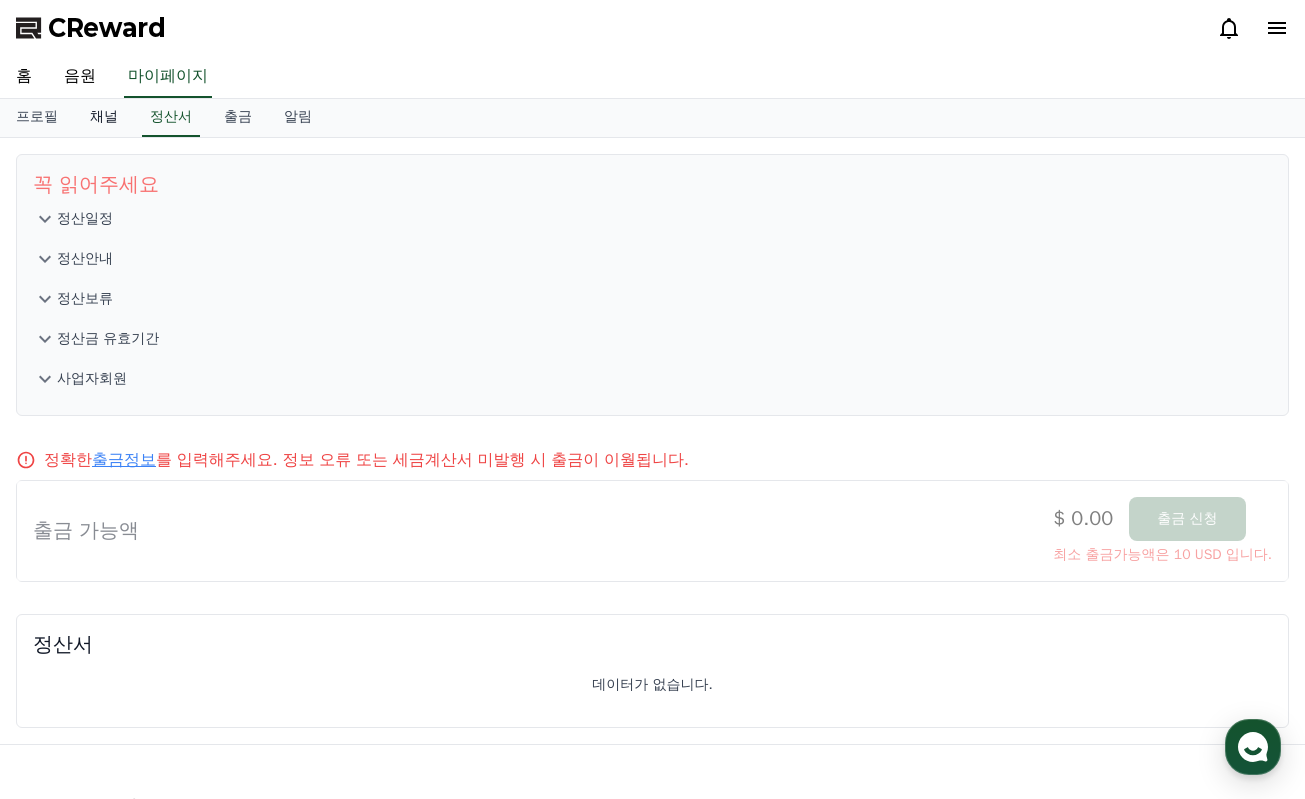 click on "채널" at bounding box center (104, 118) 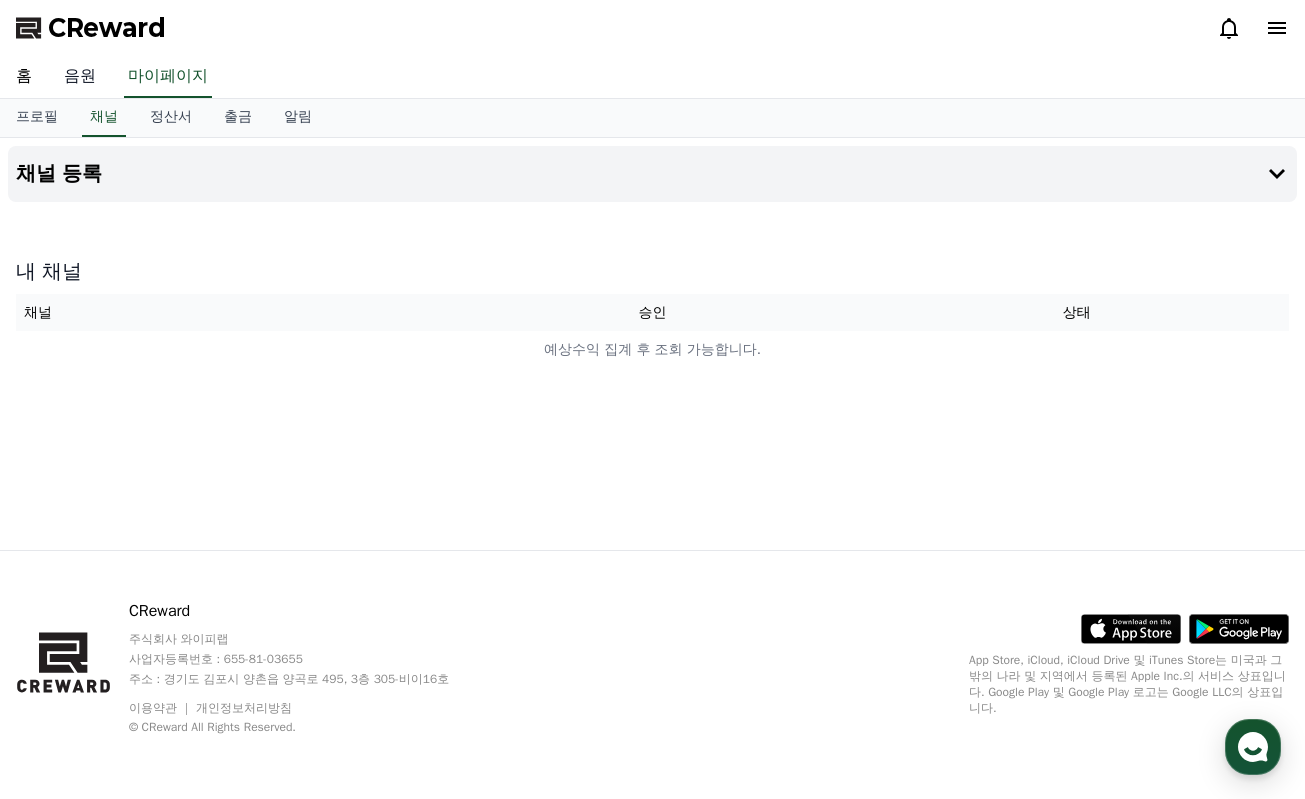 click on "음원" at bounding box center (80, 77) 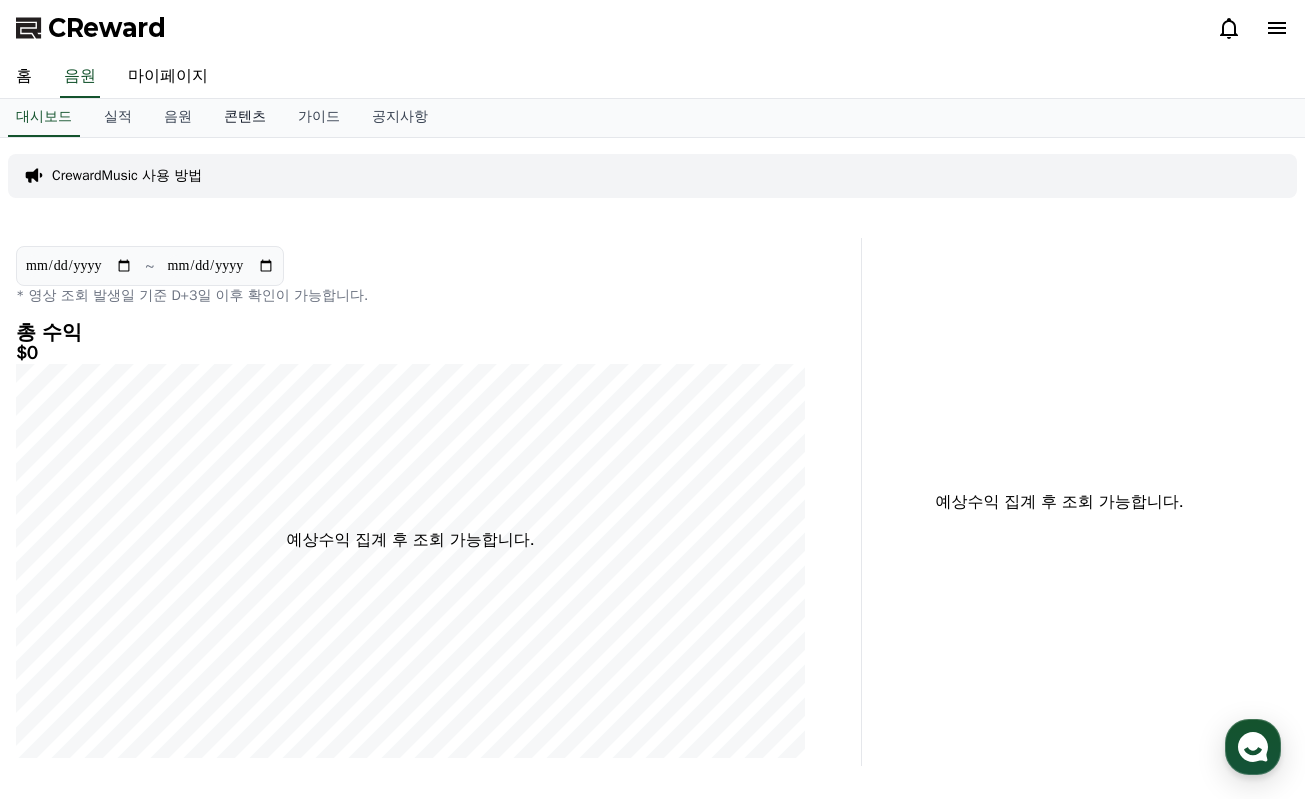 click on "콘텐츠" at bounding box center (245, 118) 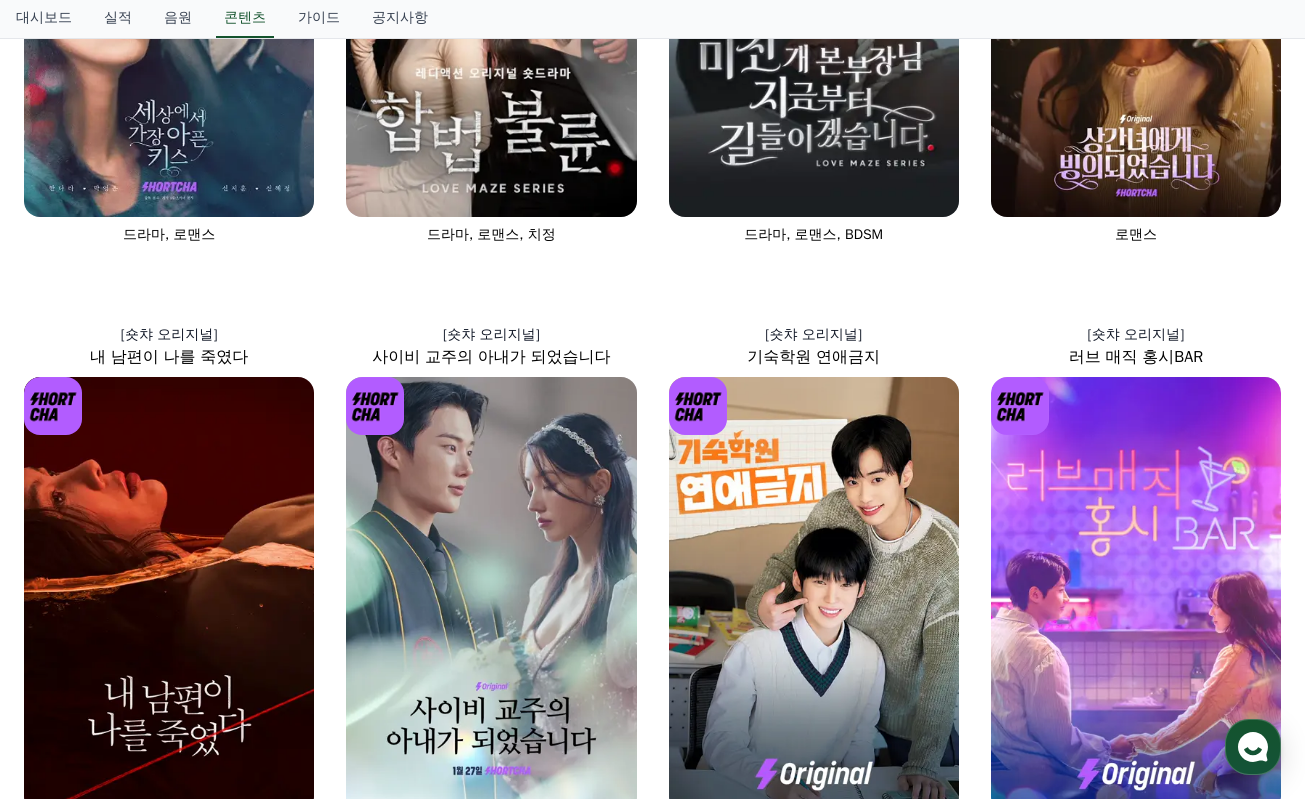 scroll, scrollTop: 390, scrollLeft: 0, axis: vertical 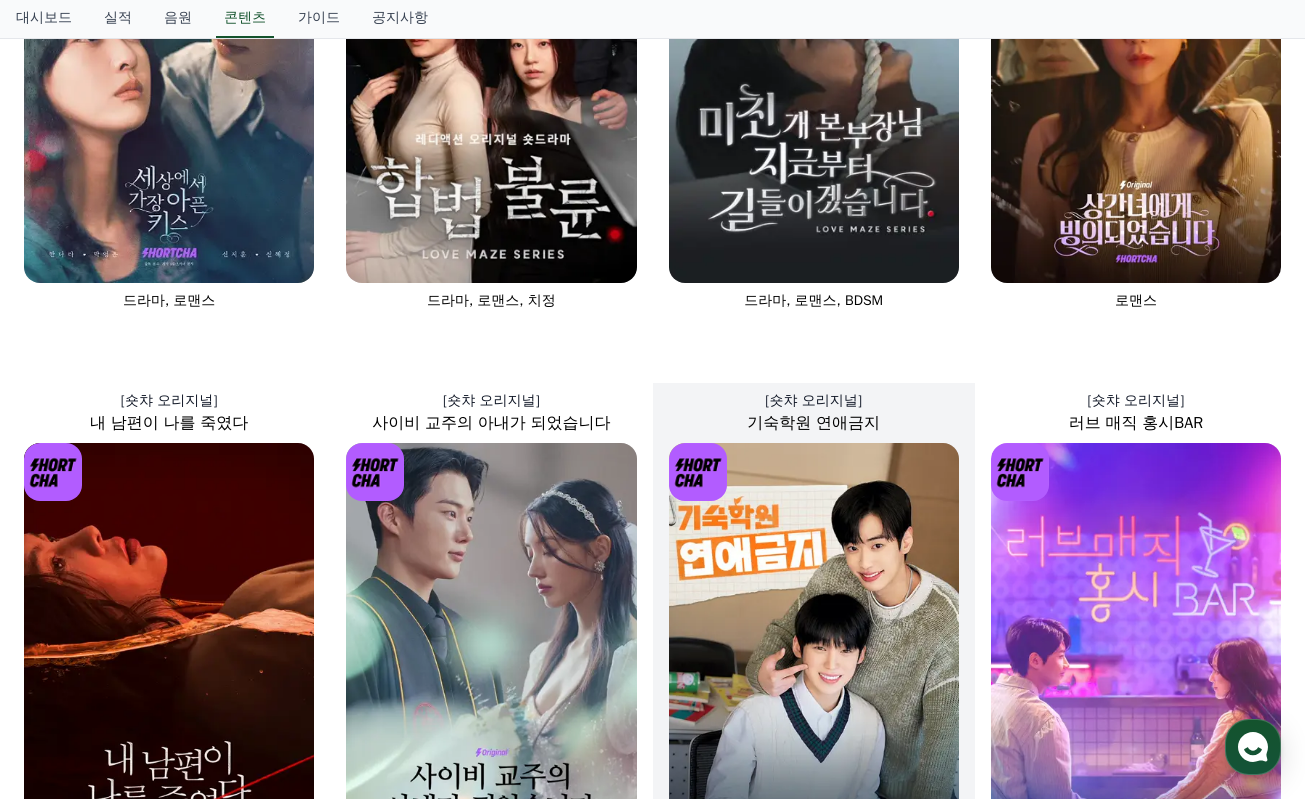 click on "[숏챠  오리지널]" at bounding box center (814, 401) 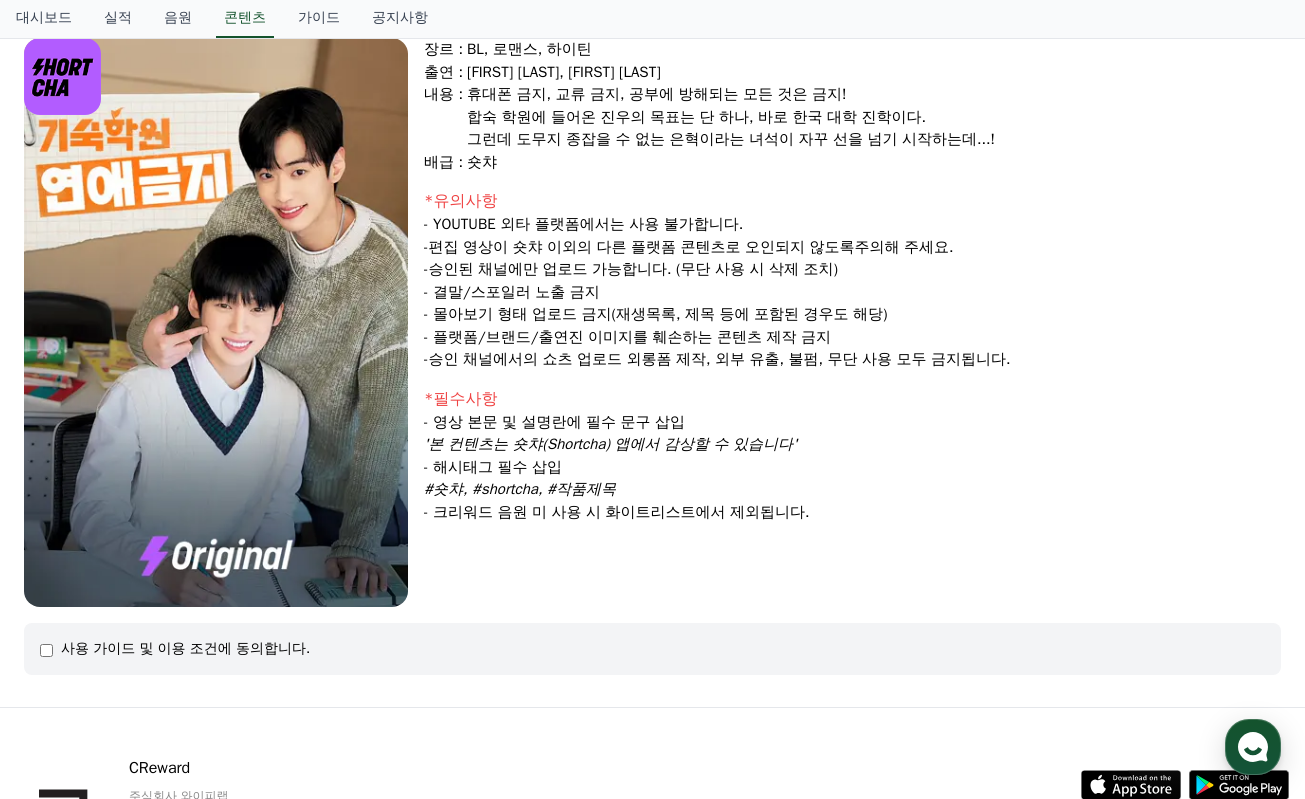 scroll, scrollTop: 333, scrollLeft: 0, axis: vertical 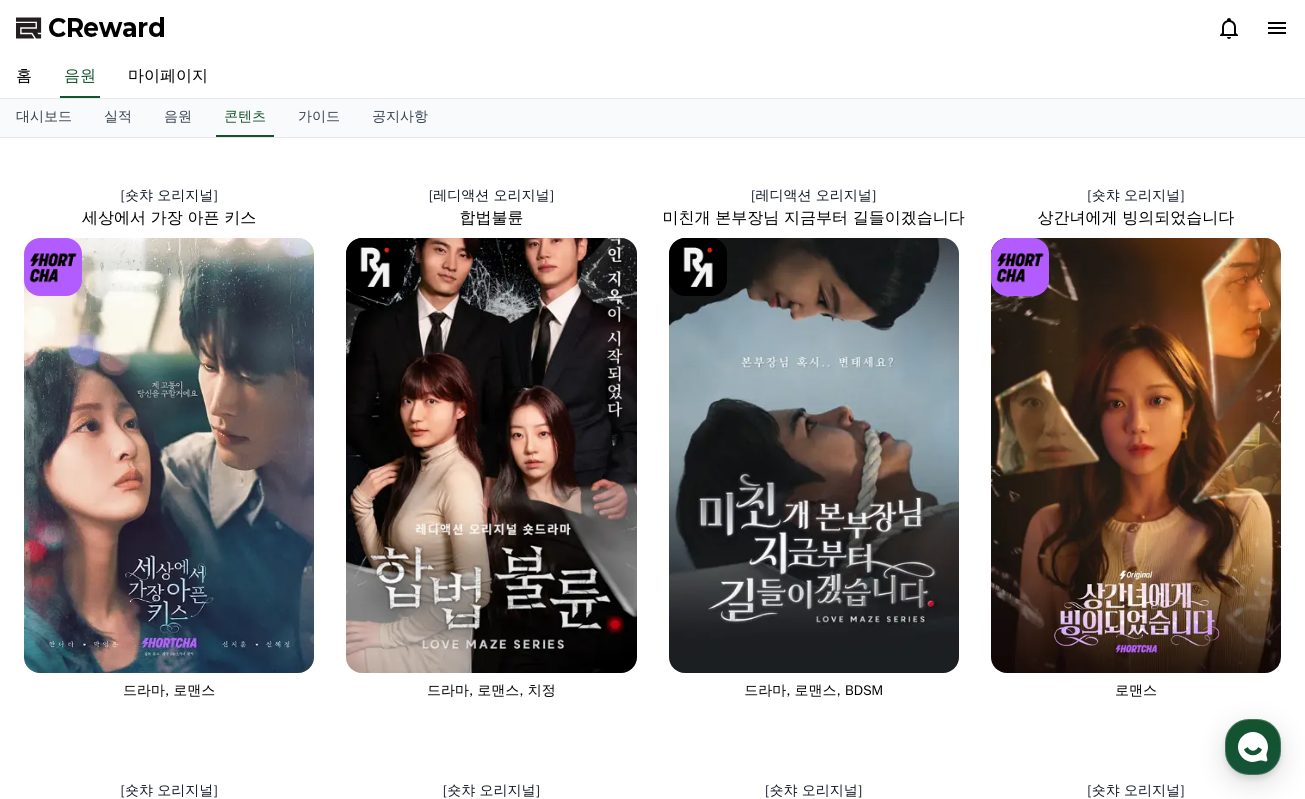 click on "CReward" at bounding box center (107, 28) 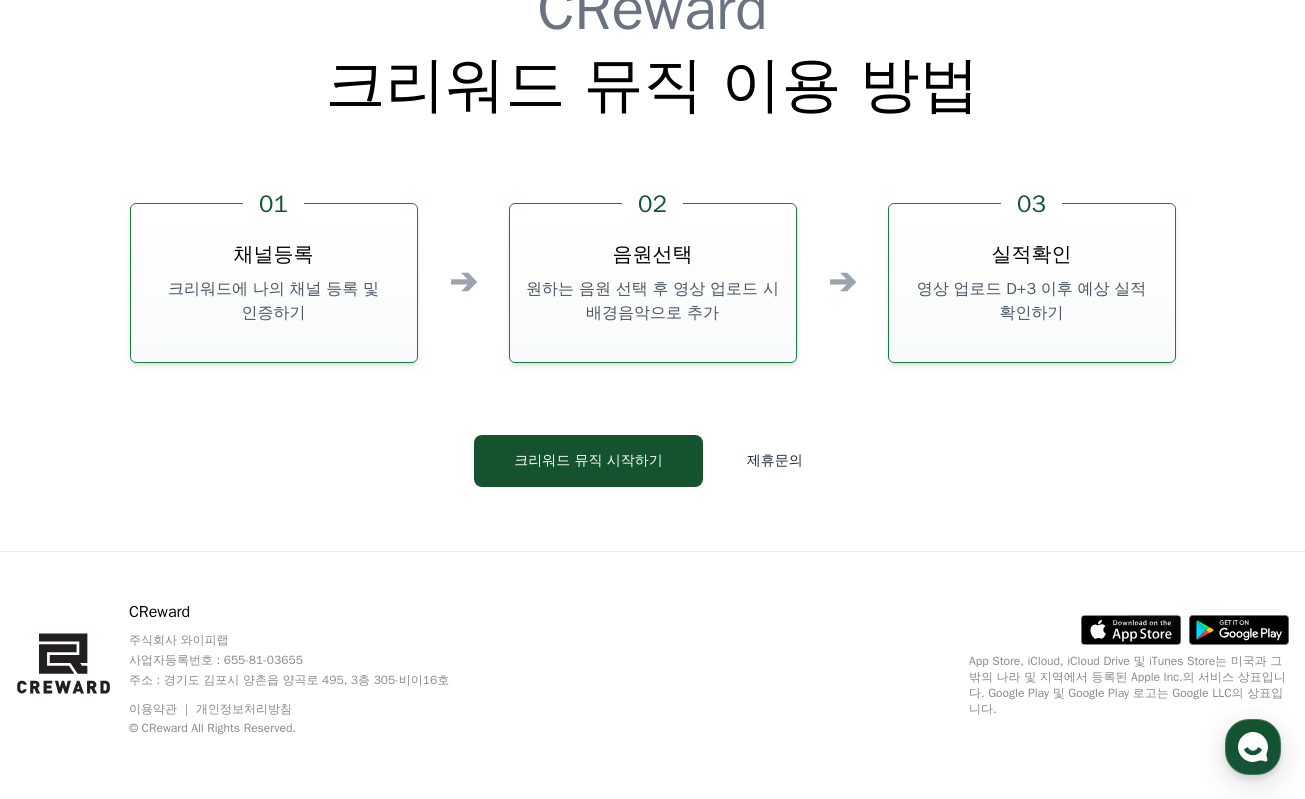 scroll, scrollTop: 5418, scrollLeft: 0, axis: vertical 